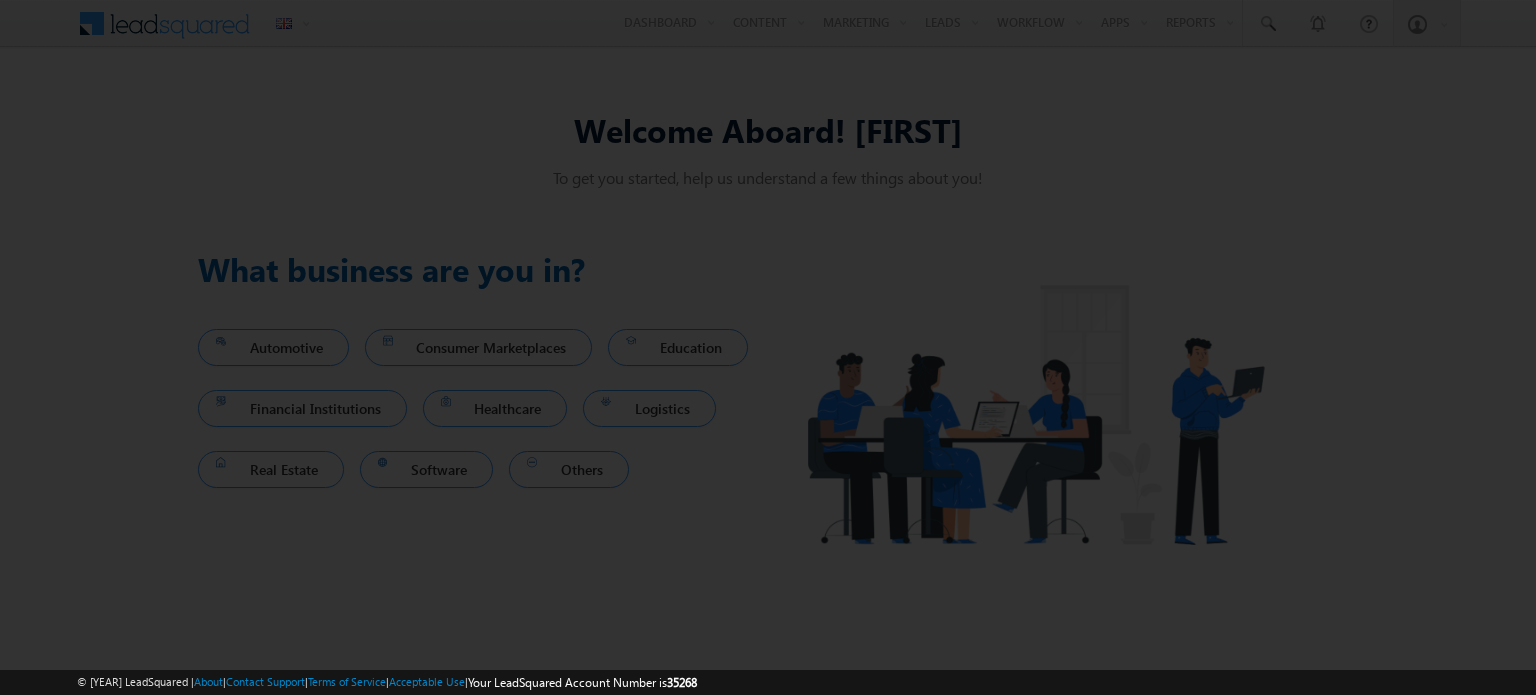 scroll, scrollTop: 0, scrollLeft: 0, axis: both 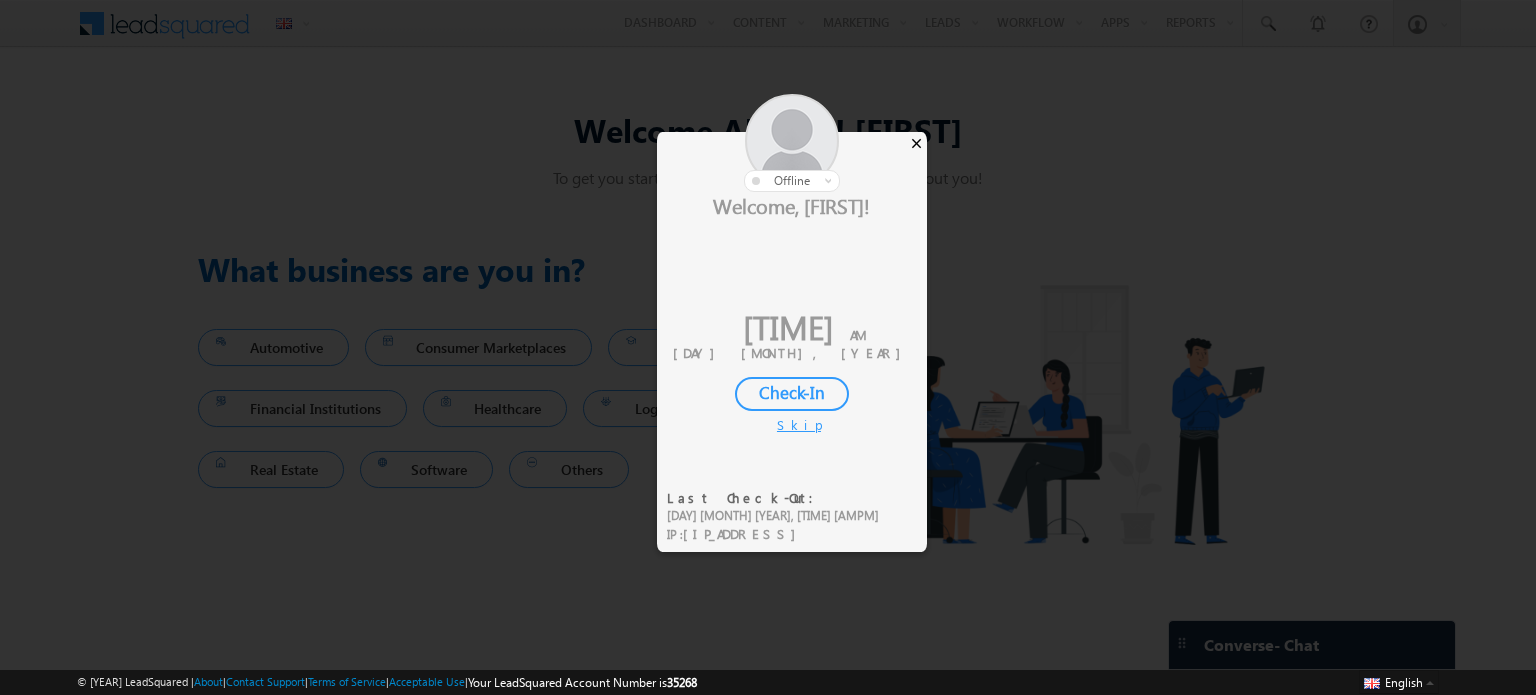 click on "×" at bounding box center [916, 143] 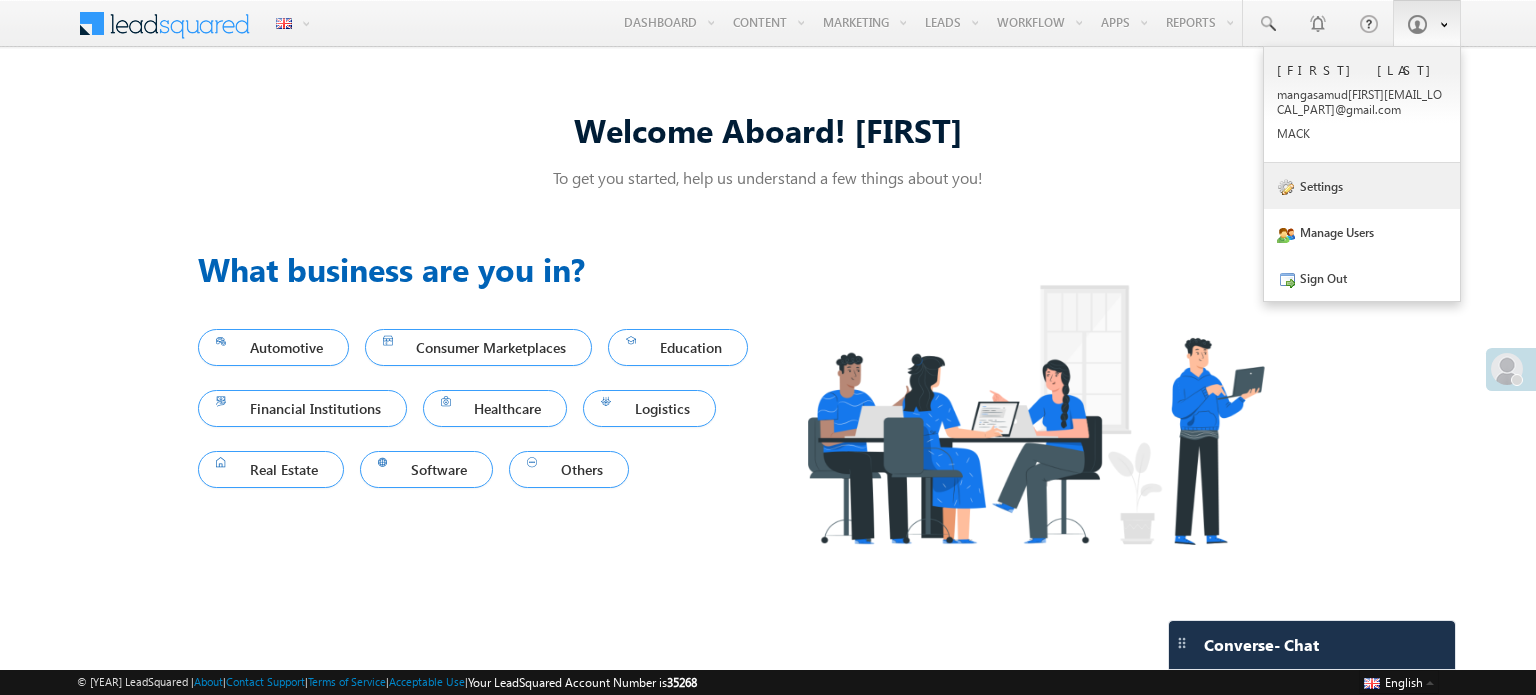 click on "Settings" at bounding box center (1362, 112) 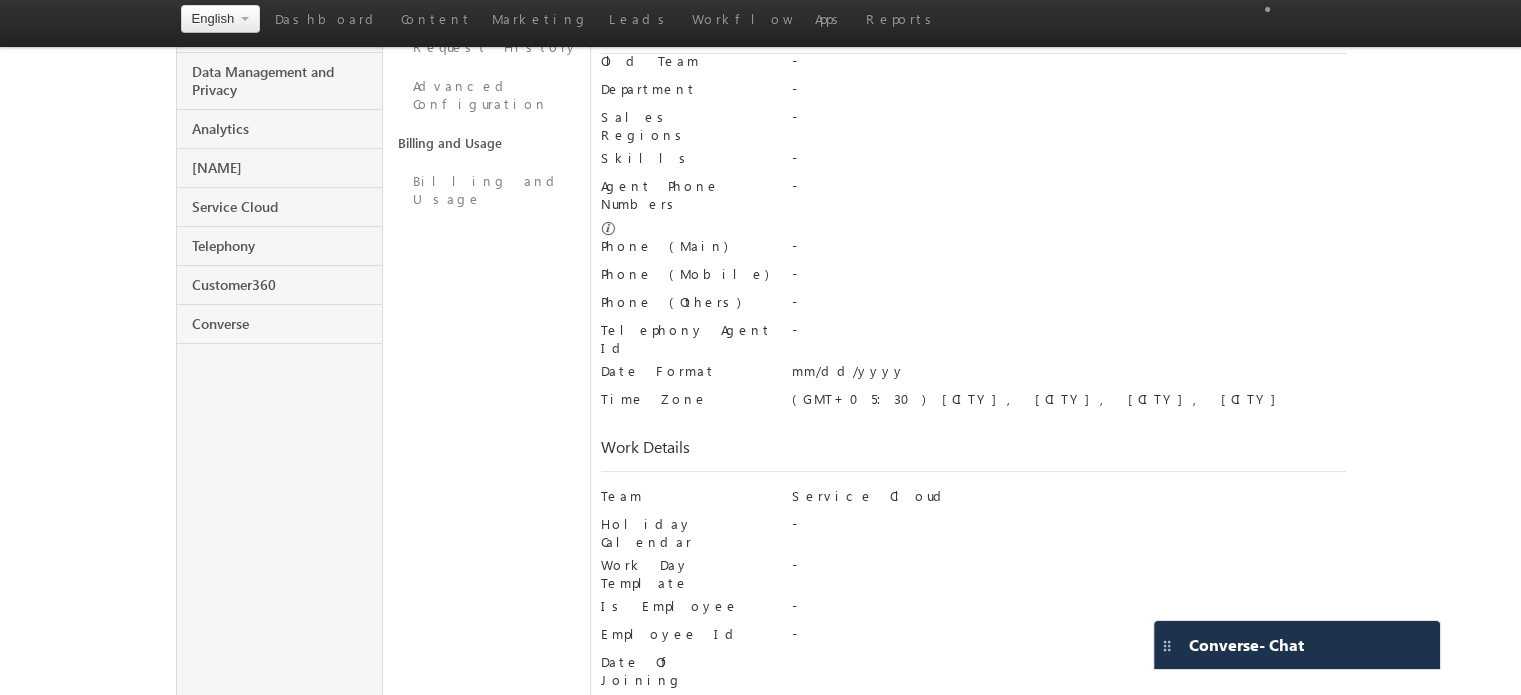 scroll, scrollTop: 436, scrollLeft: 0, axis: vertical 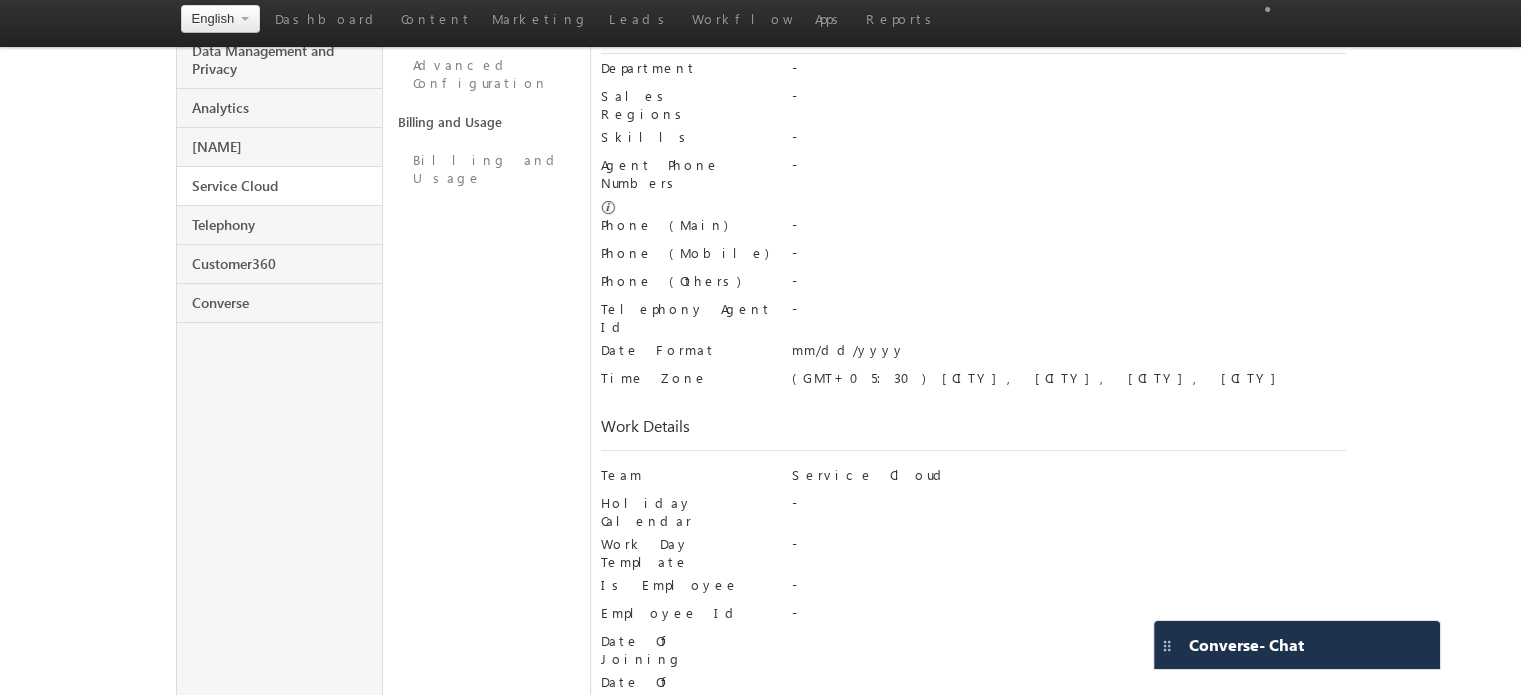 click on "Service Cloud" at bounding box center [280, 186] 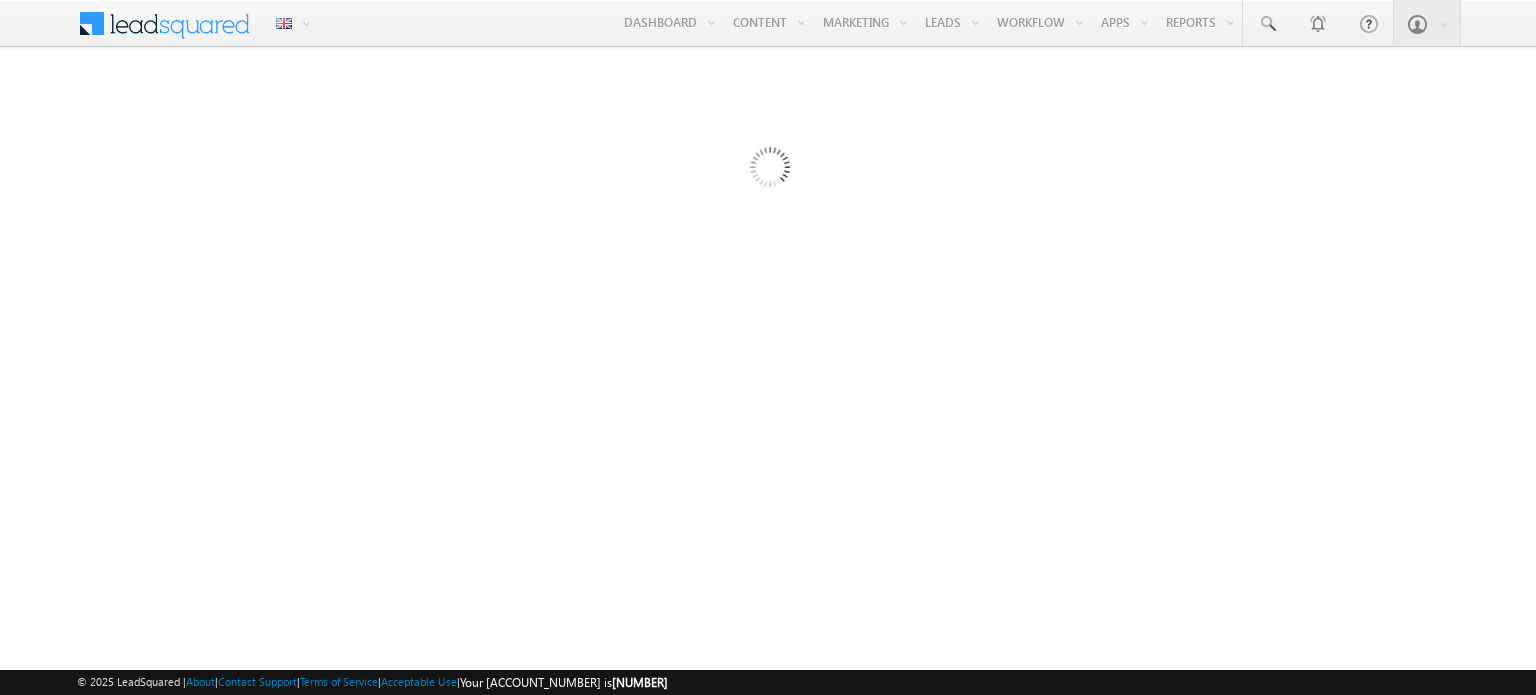 scroll, scrollTop: 0, scrollLeft: 0, axis: both 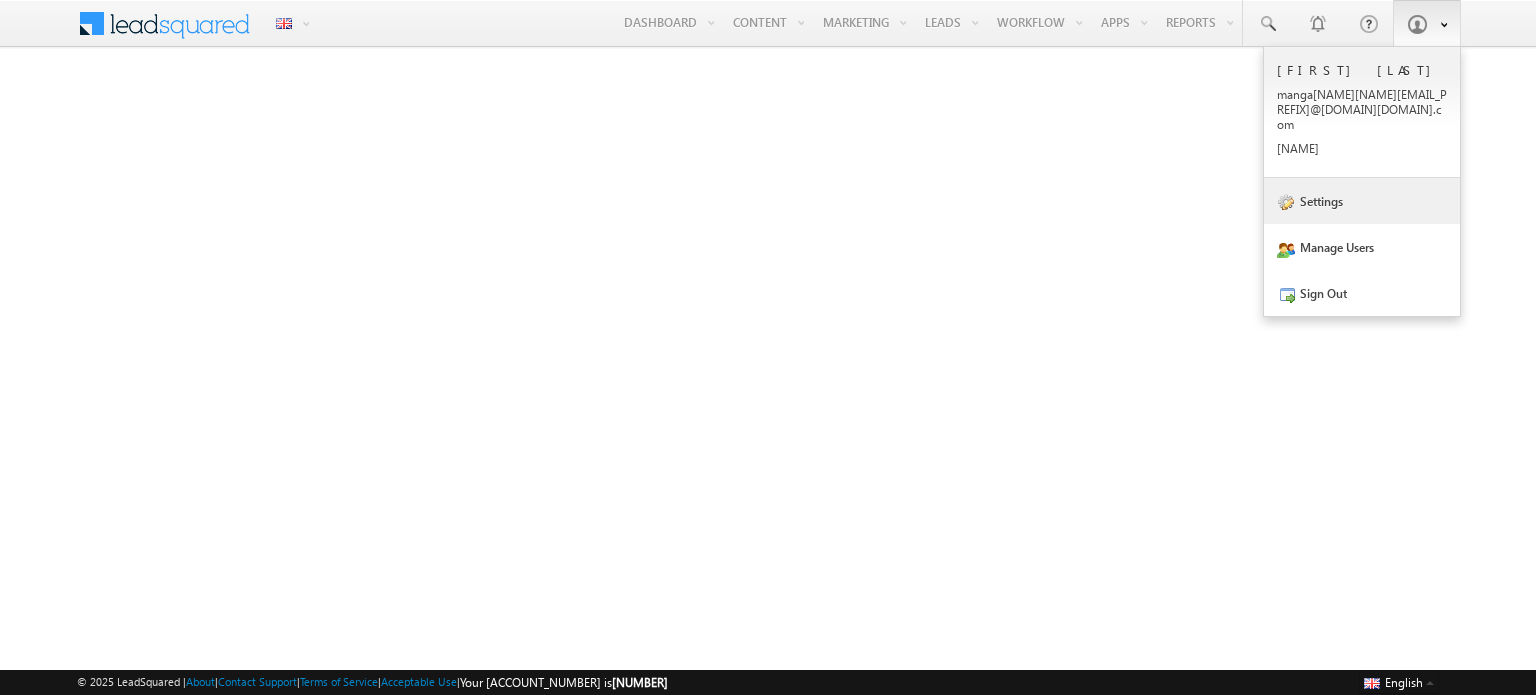 click on "Settings" at bounding box center [1362, 105] 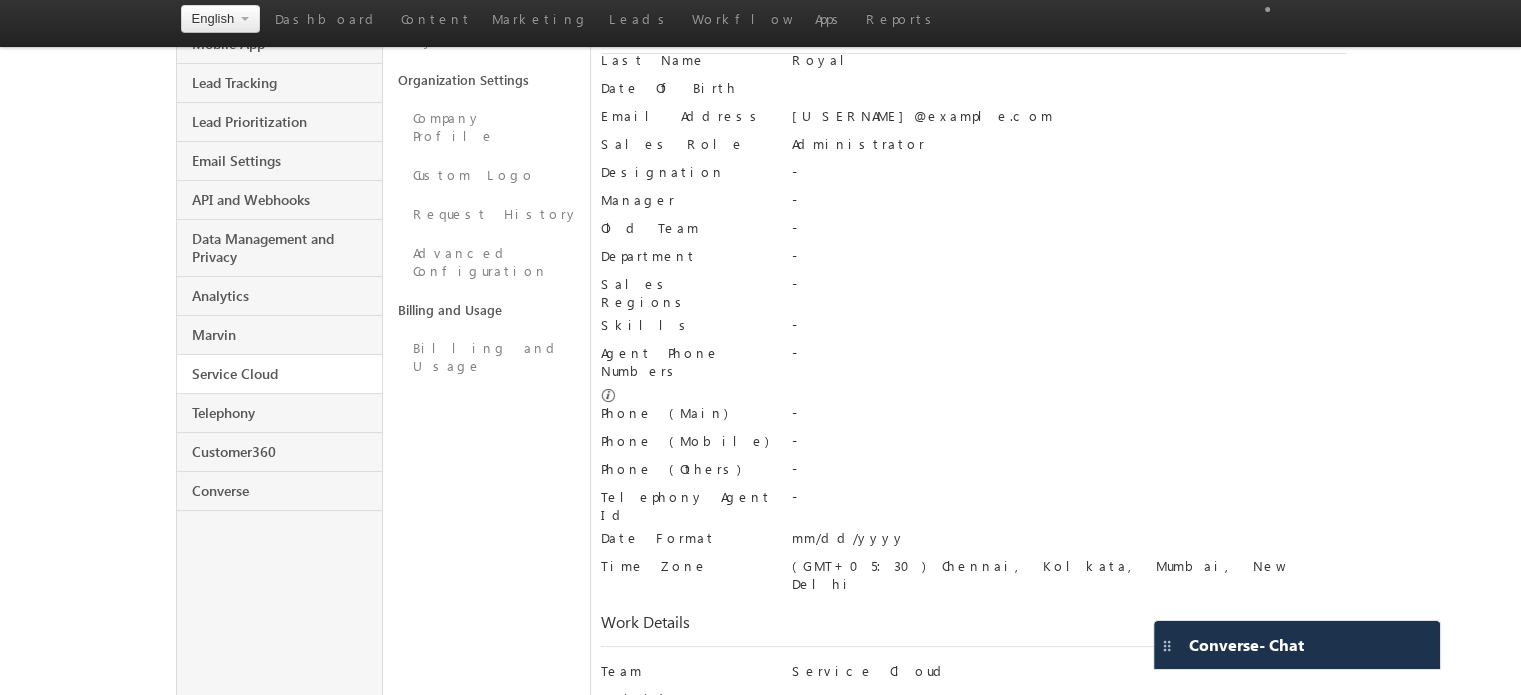 scroll, scrollTop: 248, scrollLeft: 0, axis: vertical 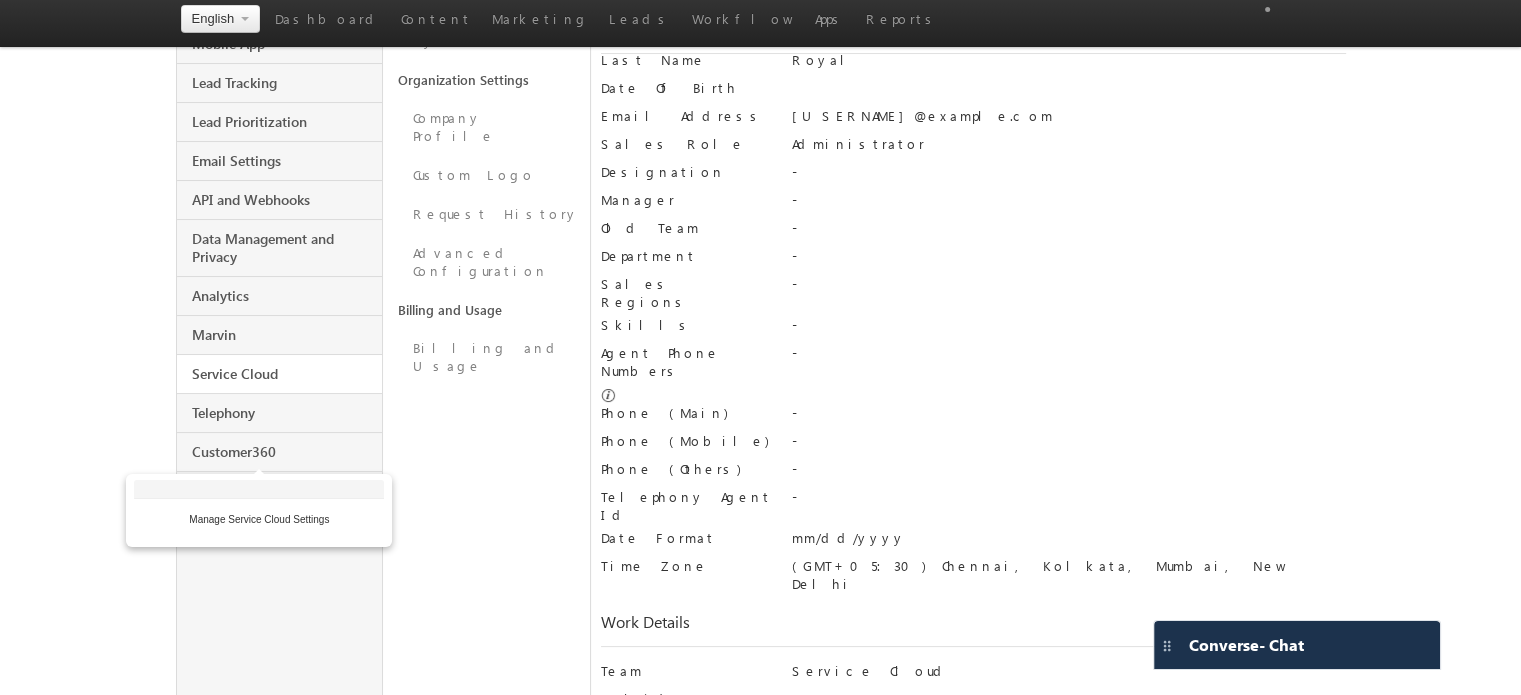 click on "Service Cloud" at bounding box center [285, 374] 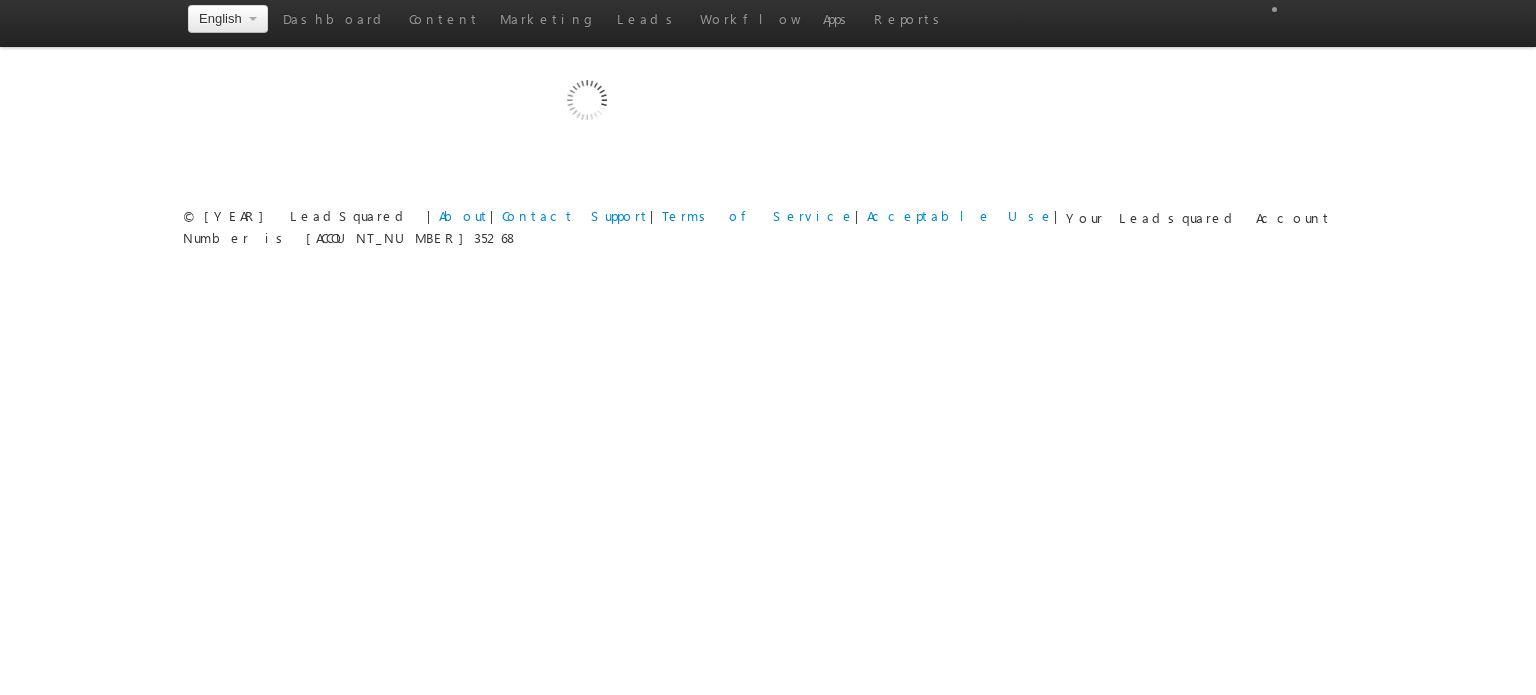 scroll, scrollTop: 0, scrollLeft: 0, axis: both 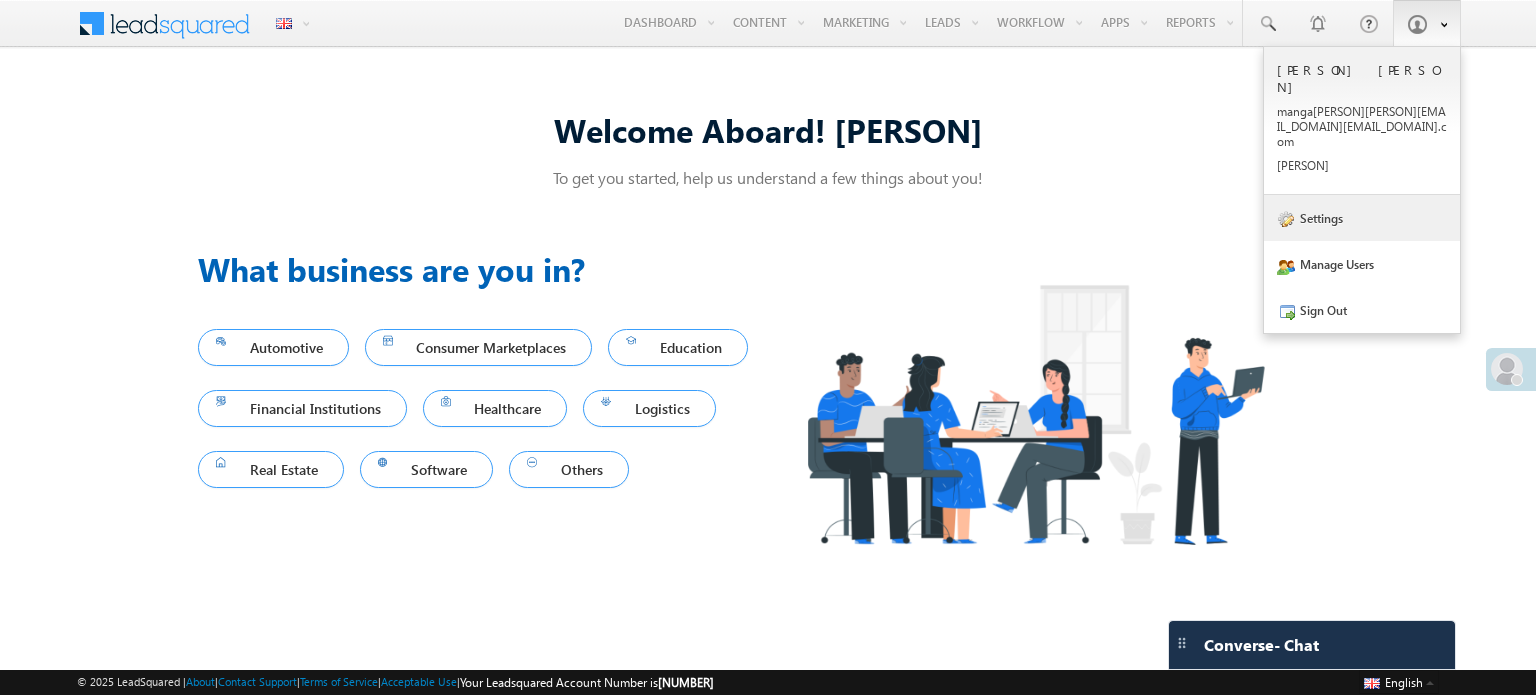 click on "Settings" at bounding box center [1362, 105] 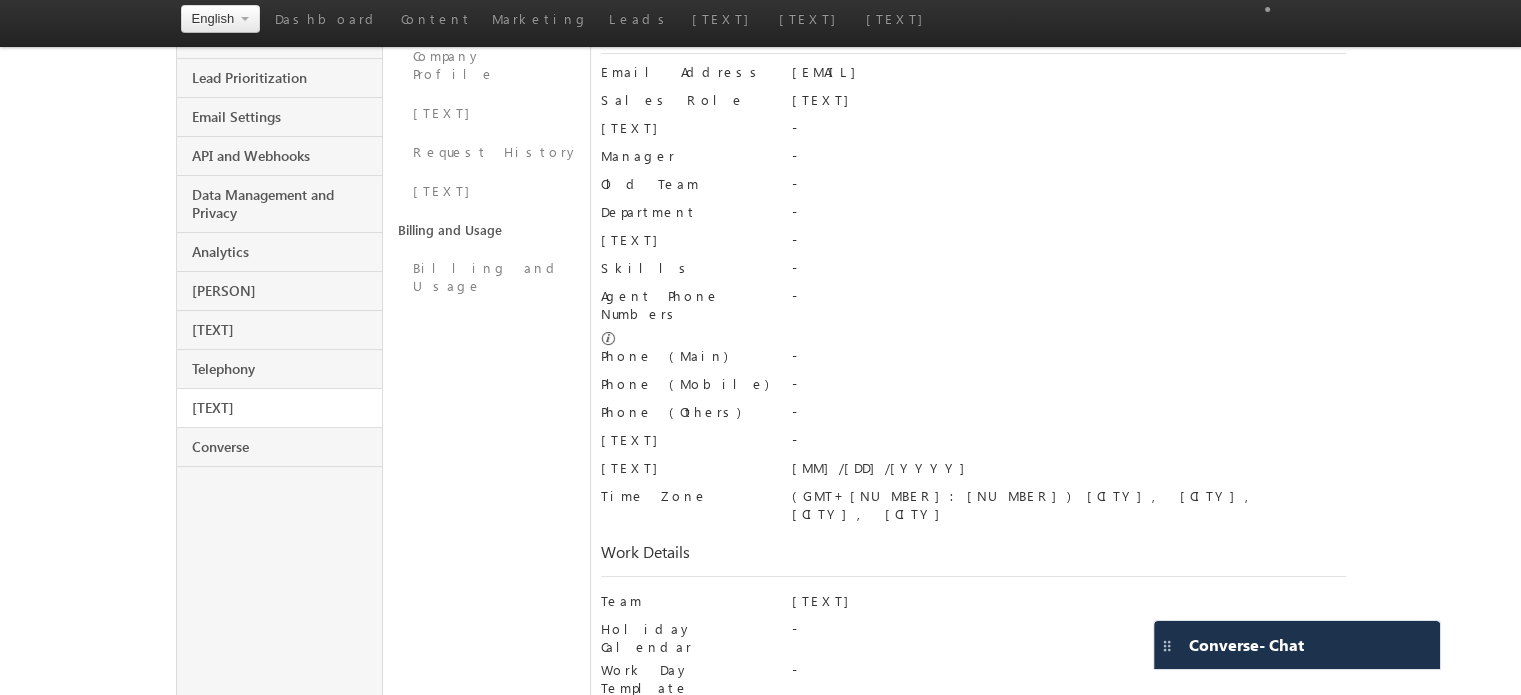 scroll, scrollTop: 294, scrollLeft: 0, axis: vertical 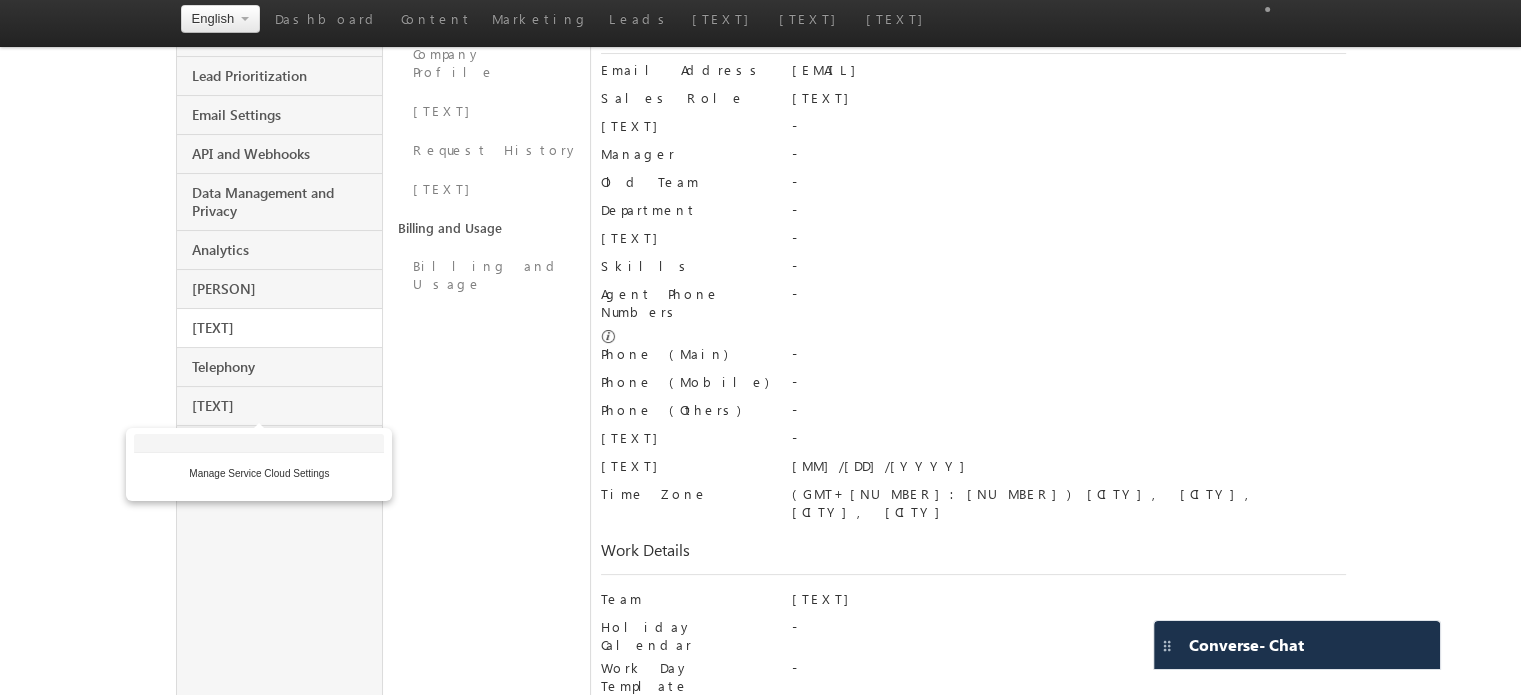 click on "Service Cloud" at bounding box center (285, 328) 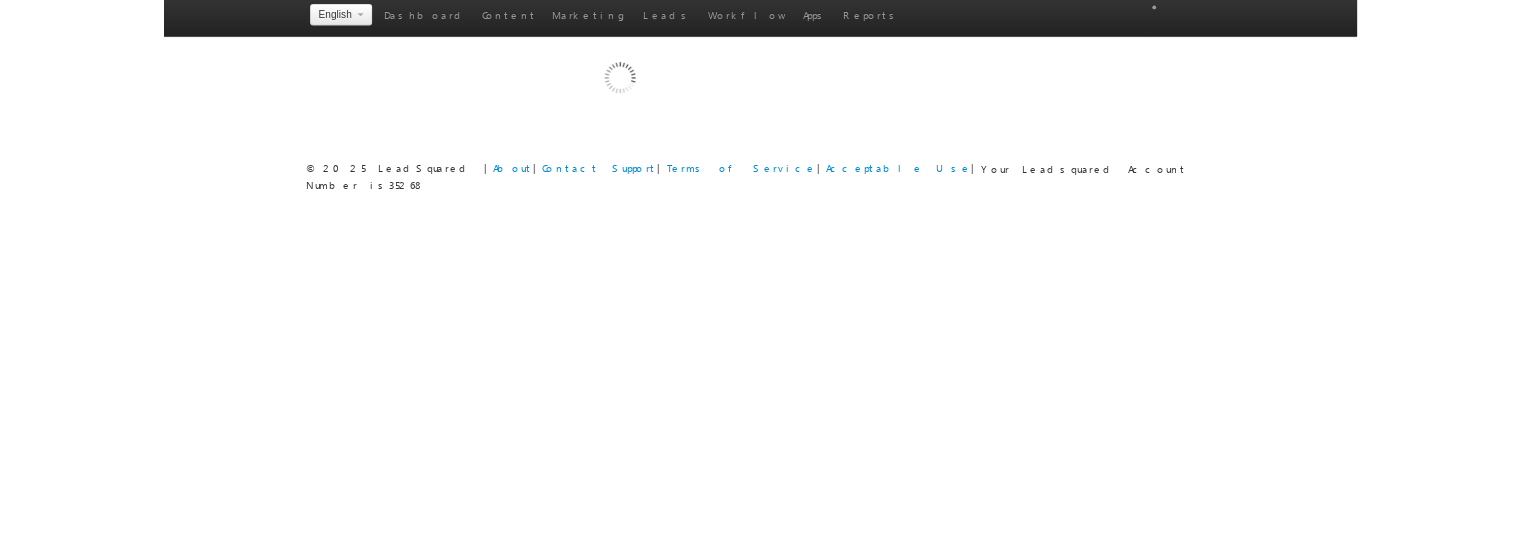 scroll, scrollTop: 0, scrollLeft: 0, axis: both 